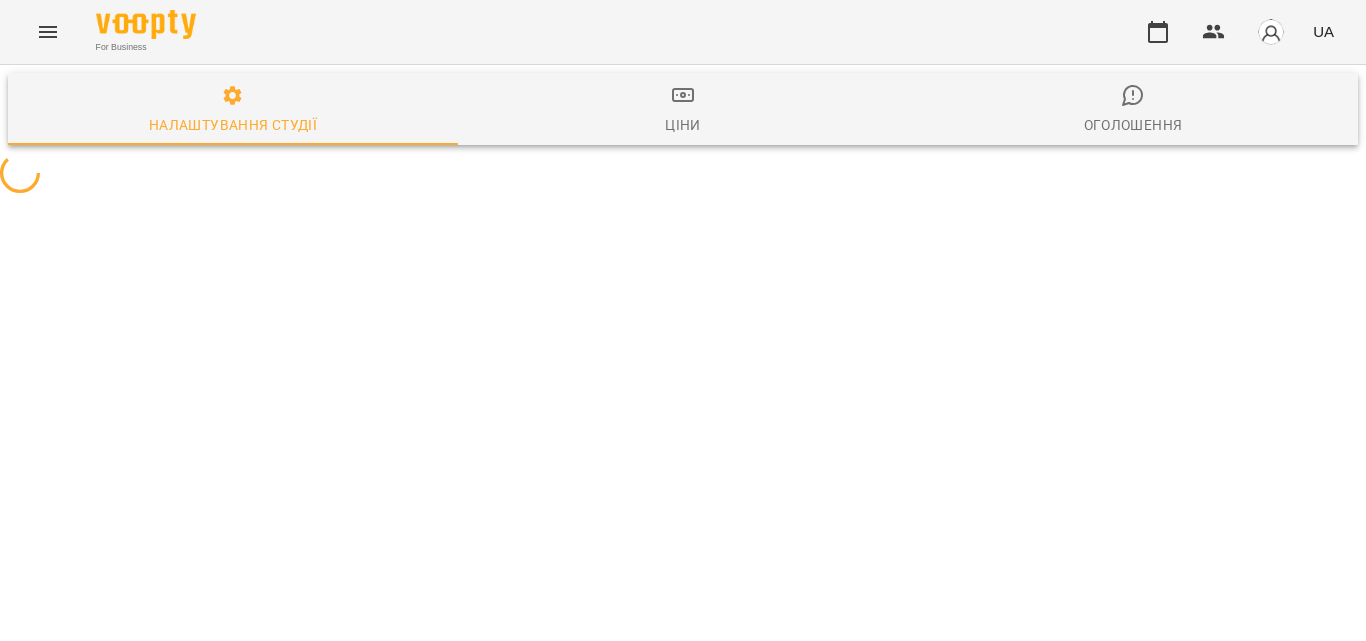 scroll, scrollTop: 0, scrollLeft: 0, axis: both 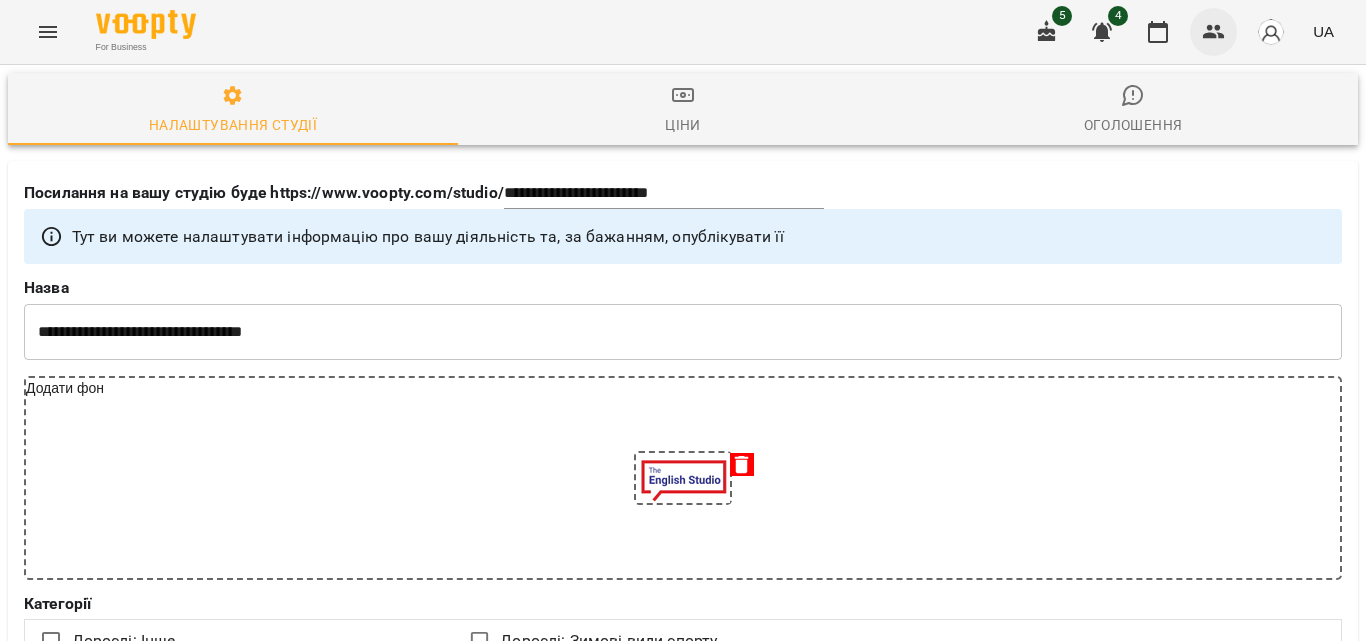 click 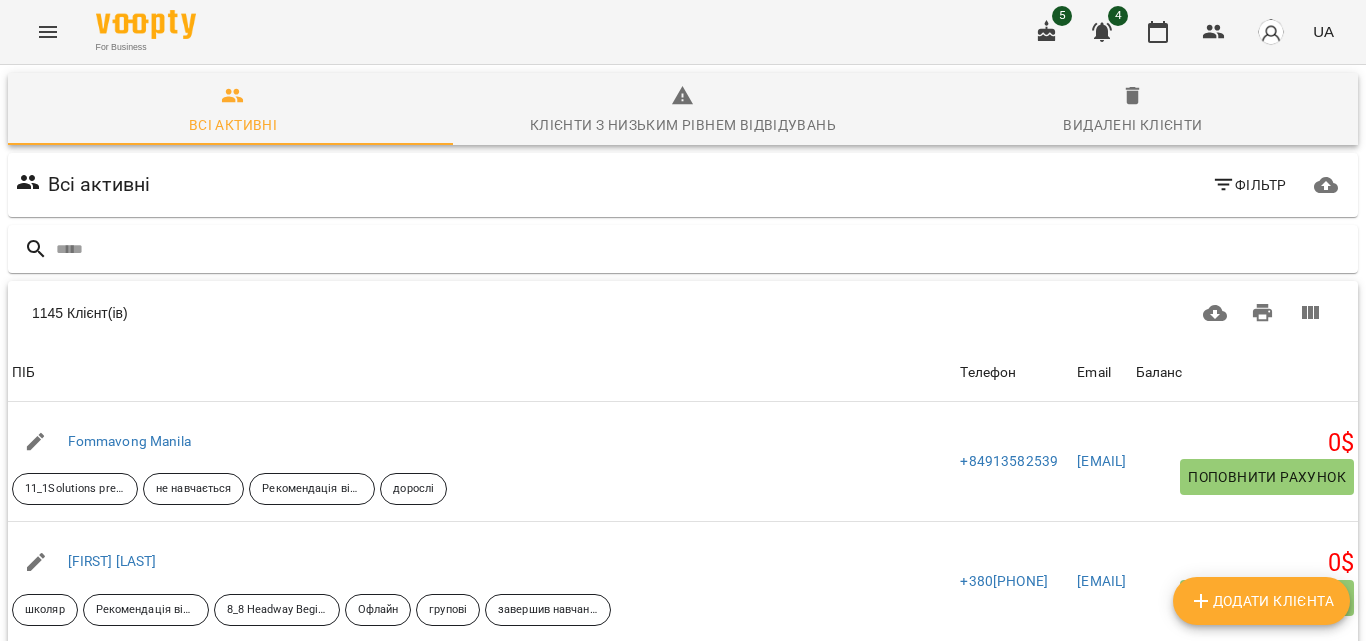 click at bounding box center (48, 32) 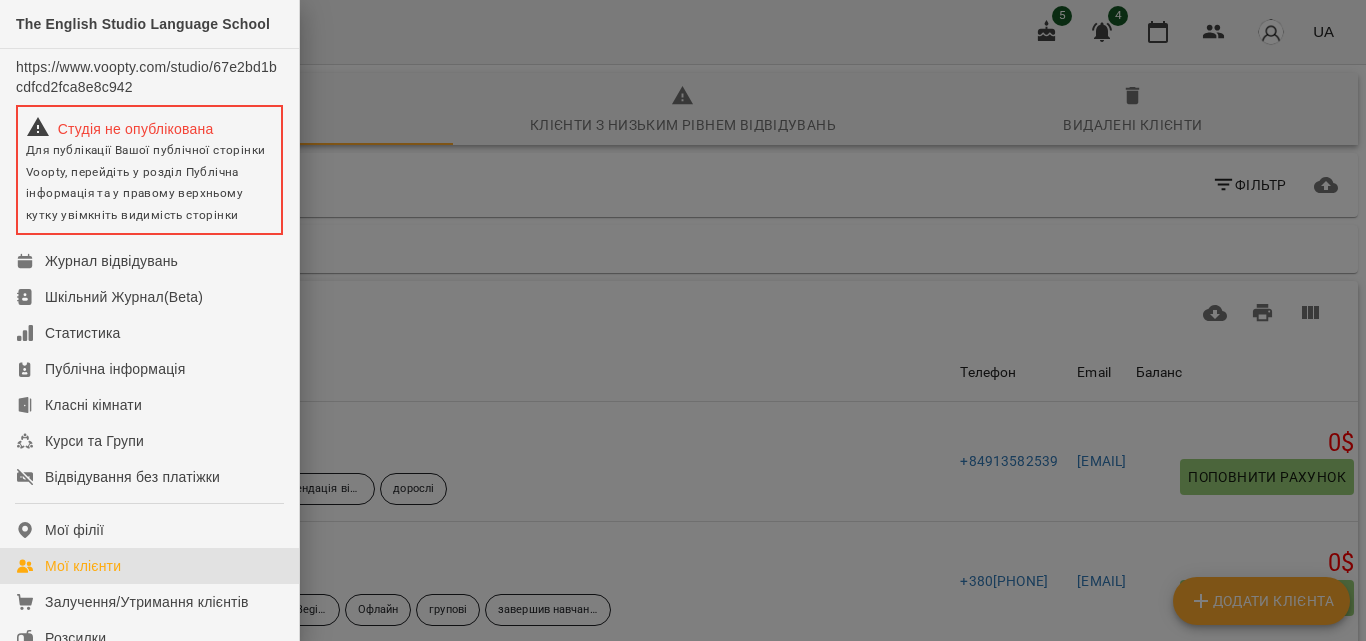 scroll, scrollTop: 100, scrollLeft: 0, axis: vertical 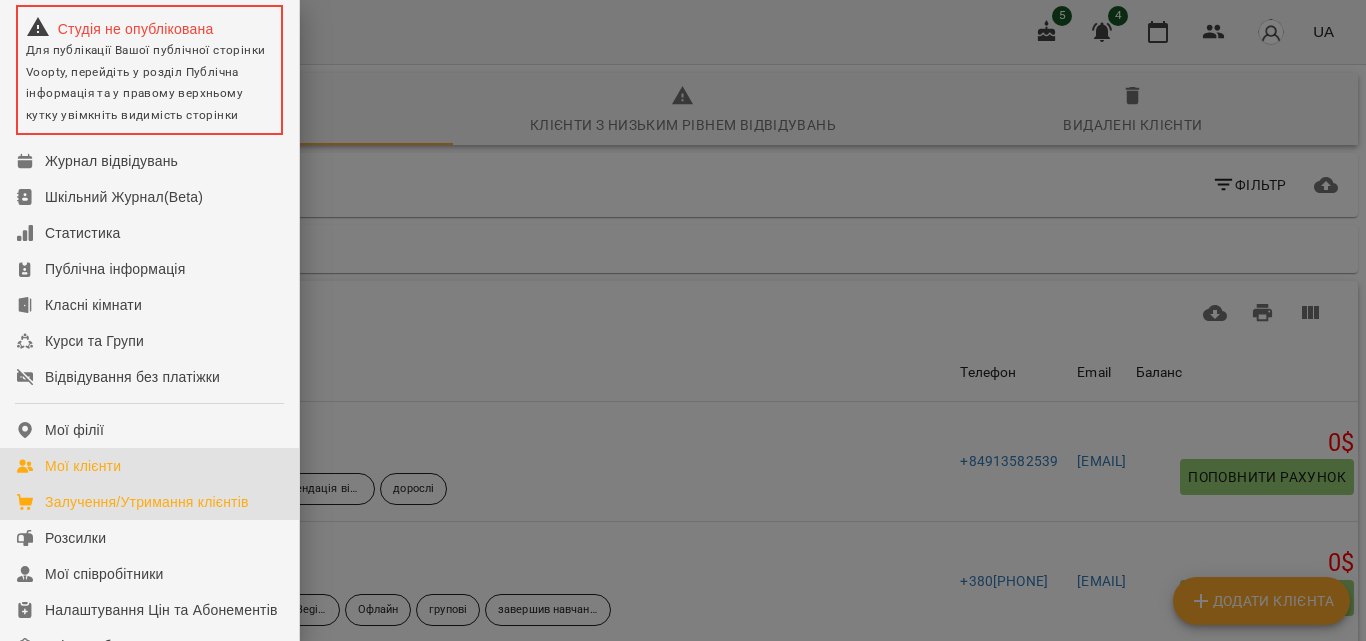 click on "Залучення/Утримання клієнтів" at bounding box center [147, 502] 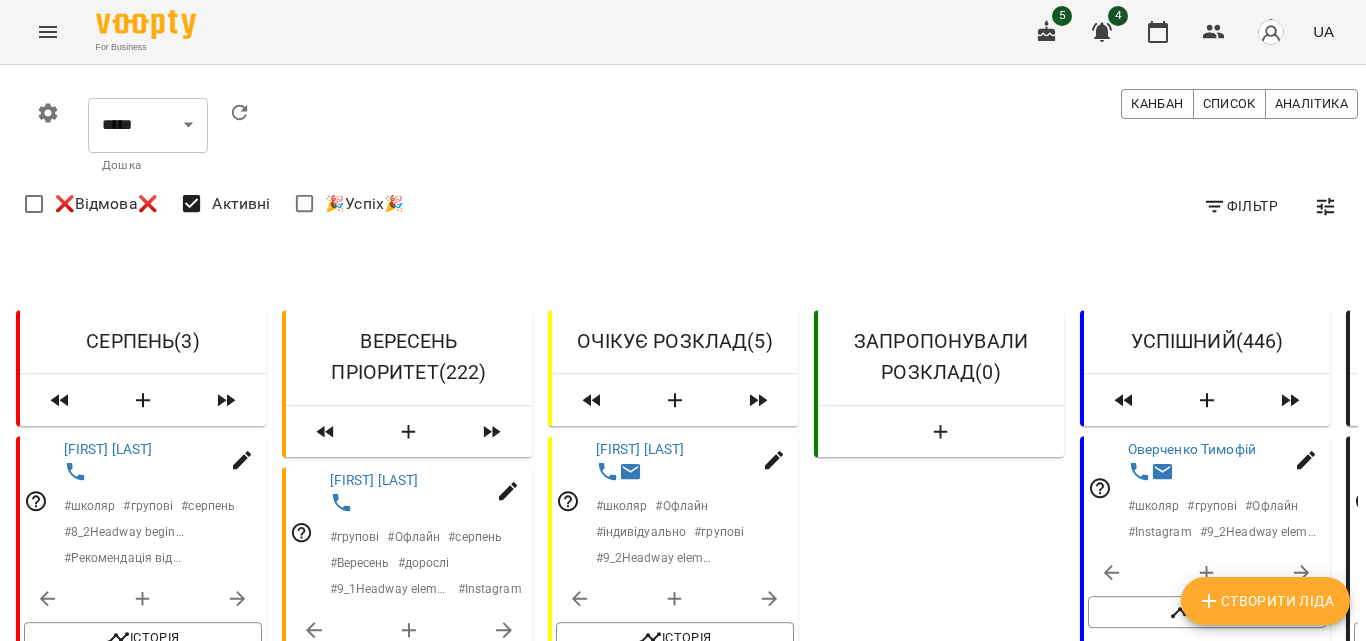 scroll, scrollTop: 200, scrollLeft: 0, axis: vertical 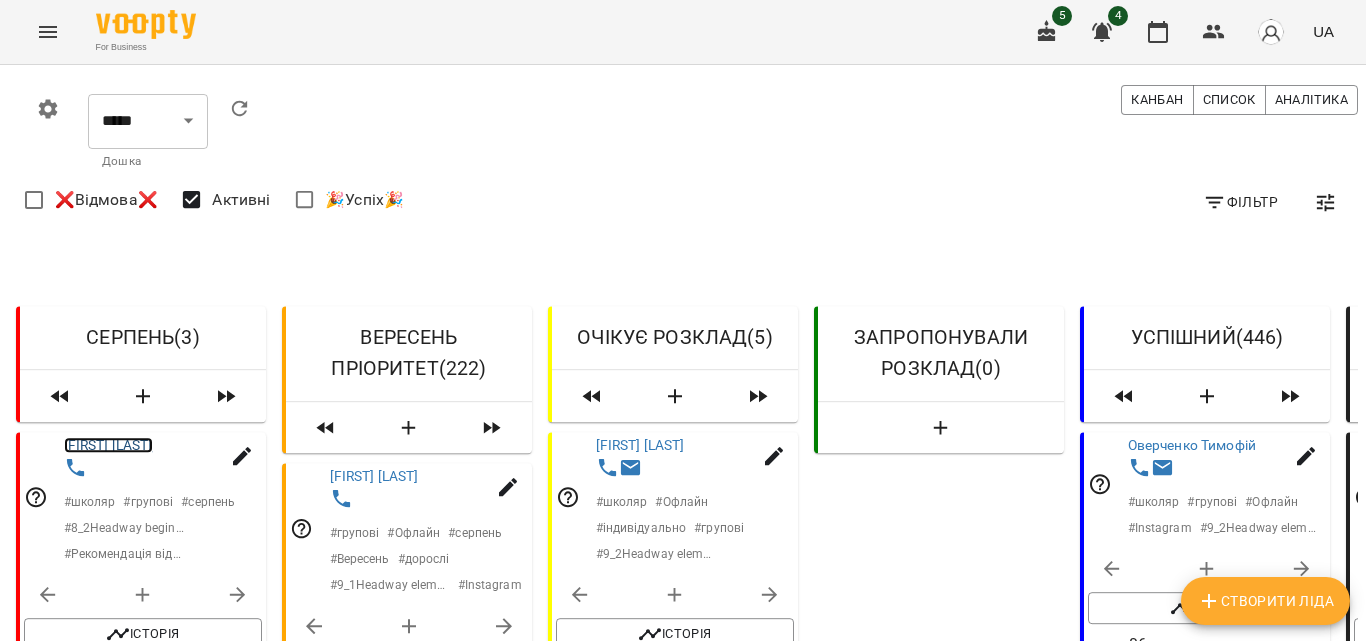 click on "[FIRST] [LAST]" at bounding box center [108, 445] 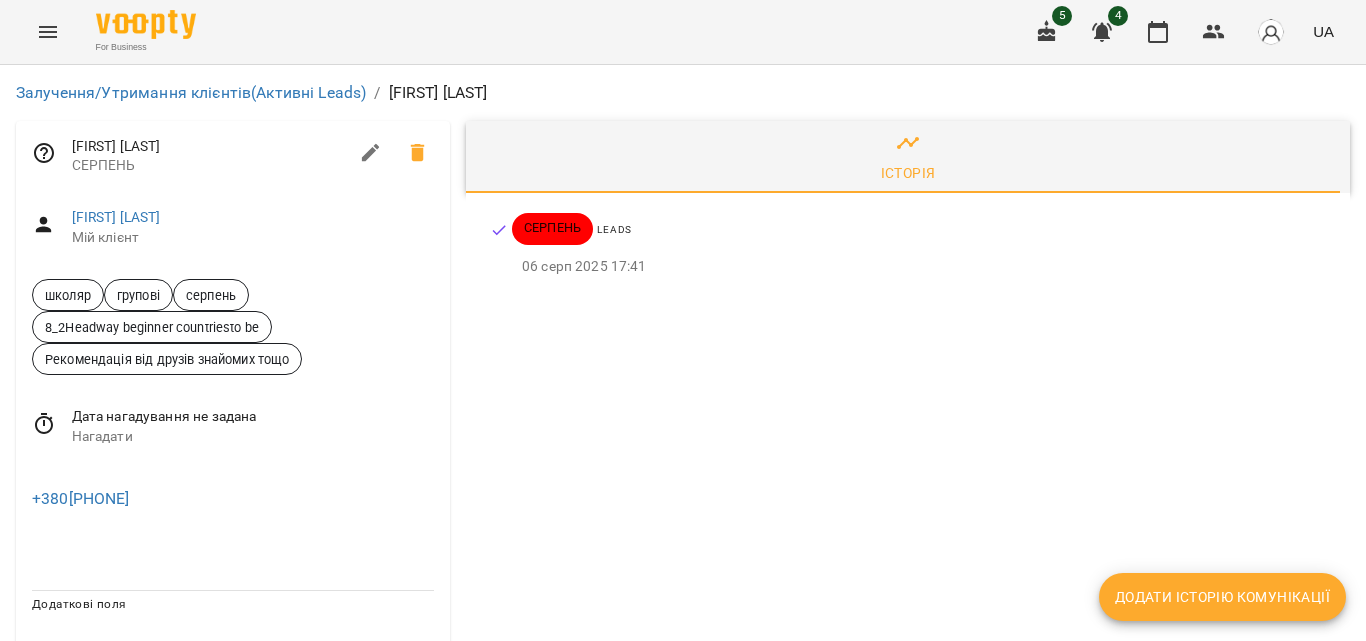 scroll, scrollTop: 0, scrollLeft: 0, axis: both 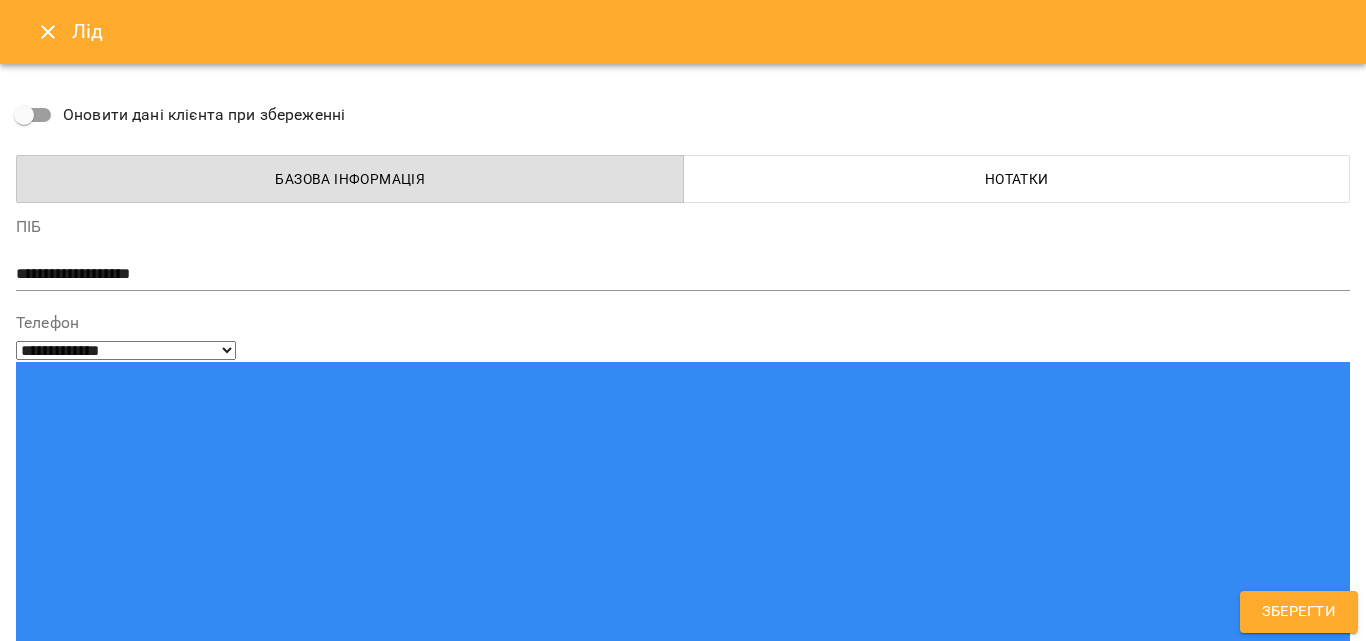 click at bounding box center (48, 32) 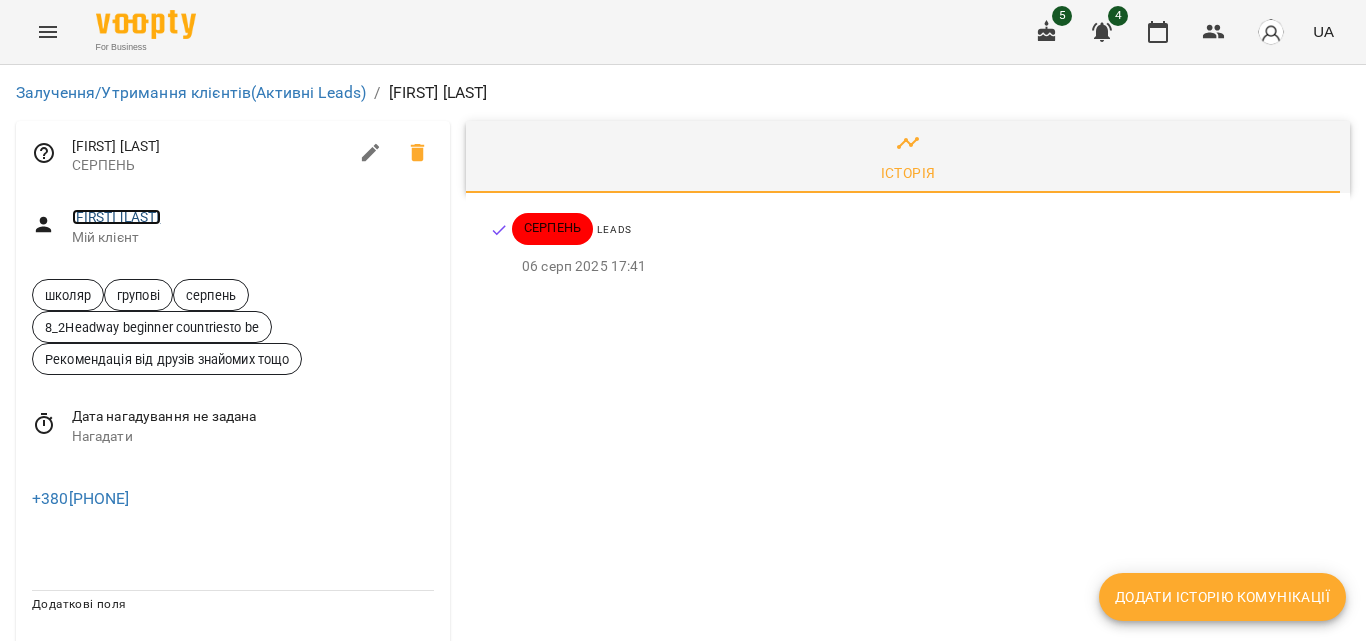 click on "[FIRST] [LAST]" at bounding box center (116, 217) 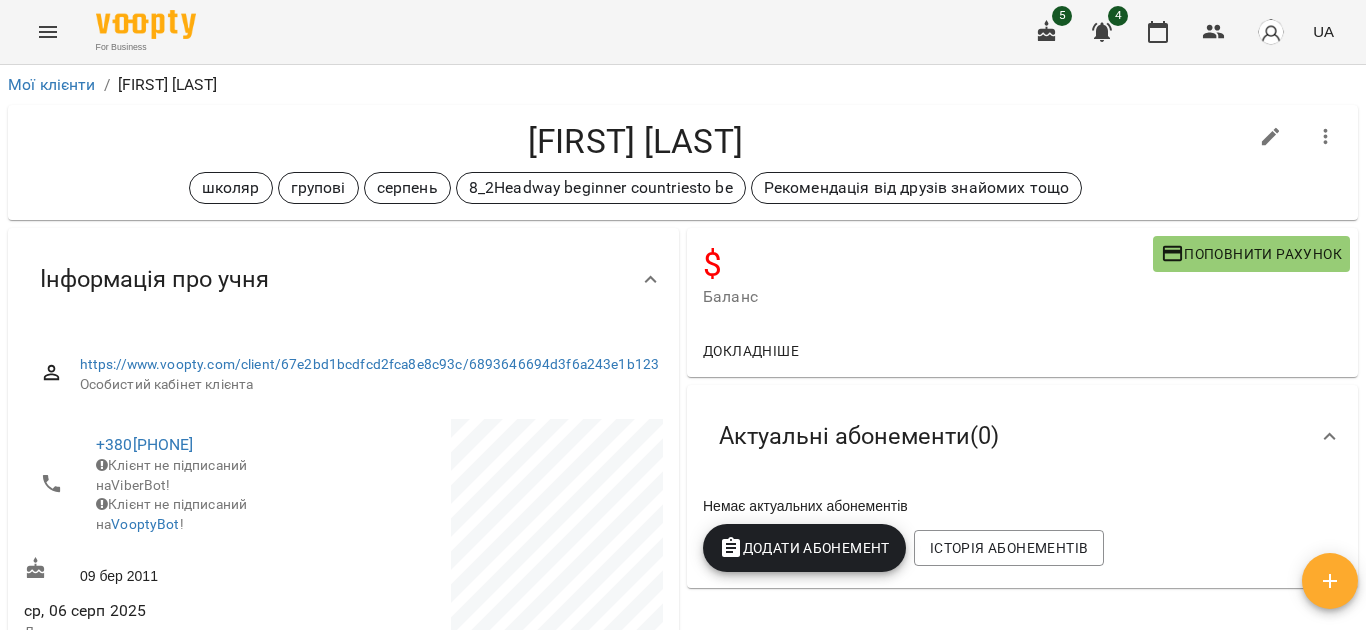click at bounding box center (1271, 137) 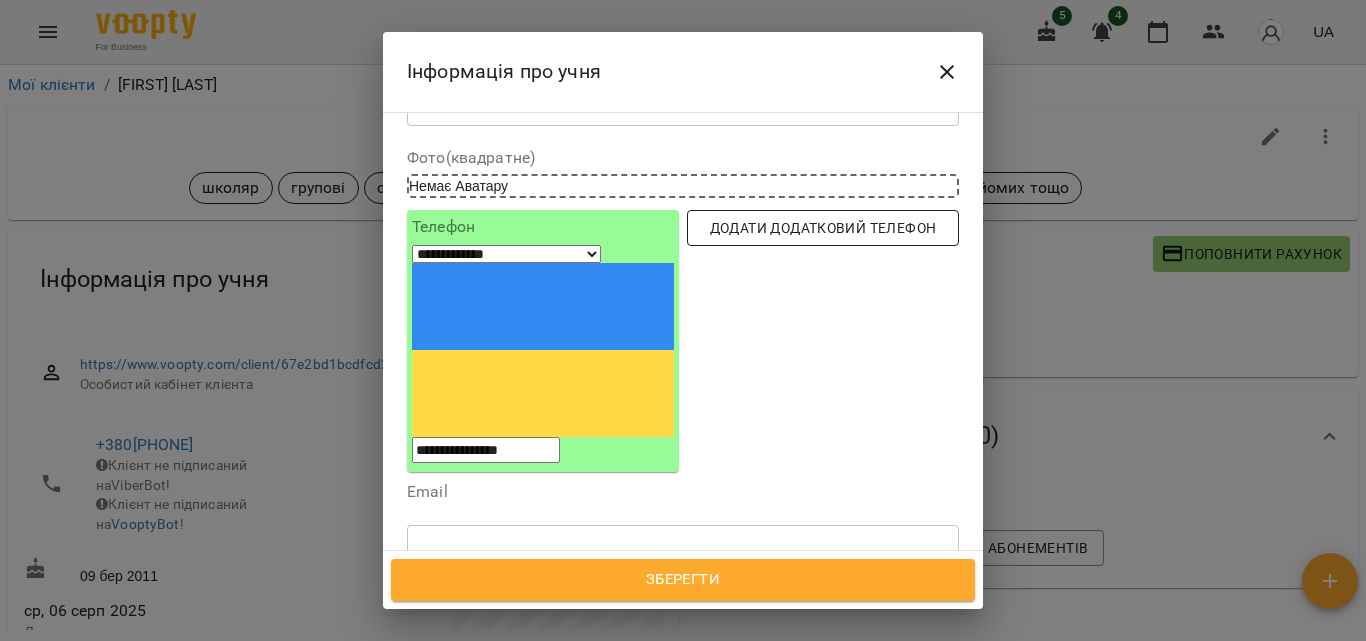 scroll, scrollTop: 100, scrollLeft: 0, axis: vertical 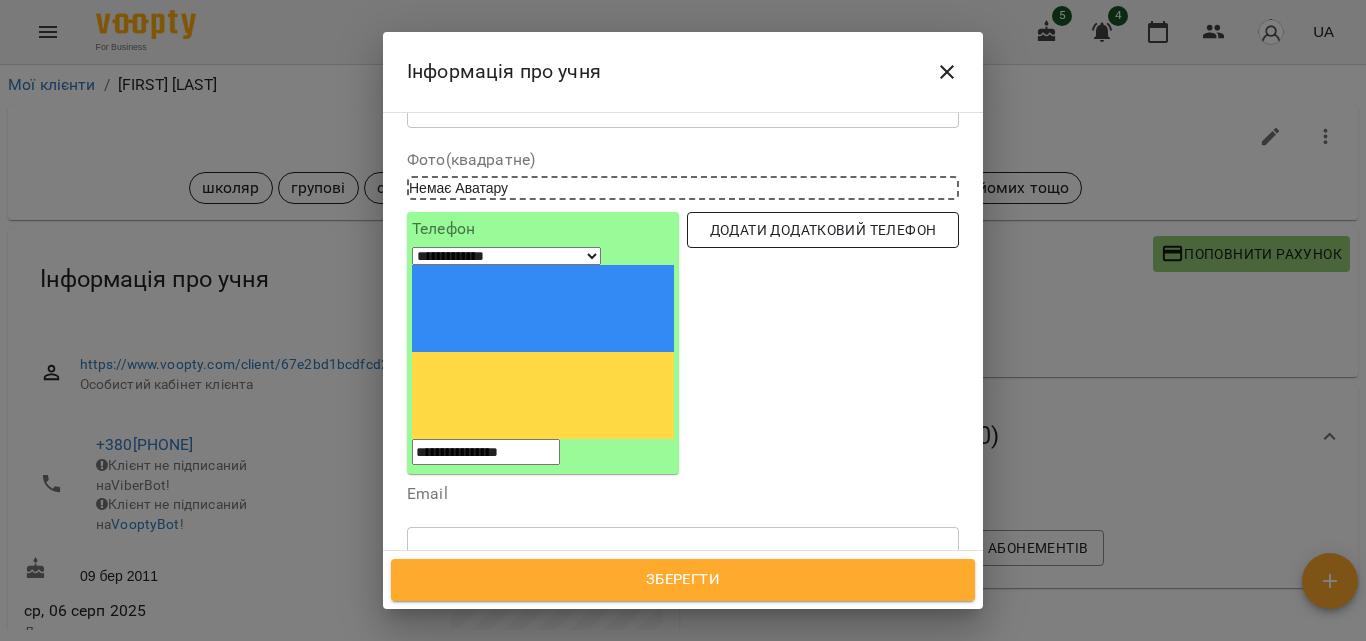 click on "Додати додатковий телефон" at bounding box center [823, 230] 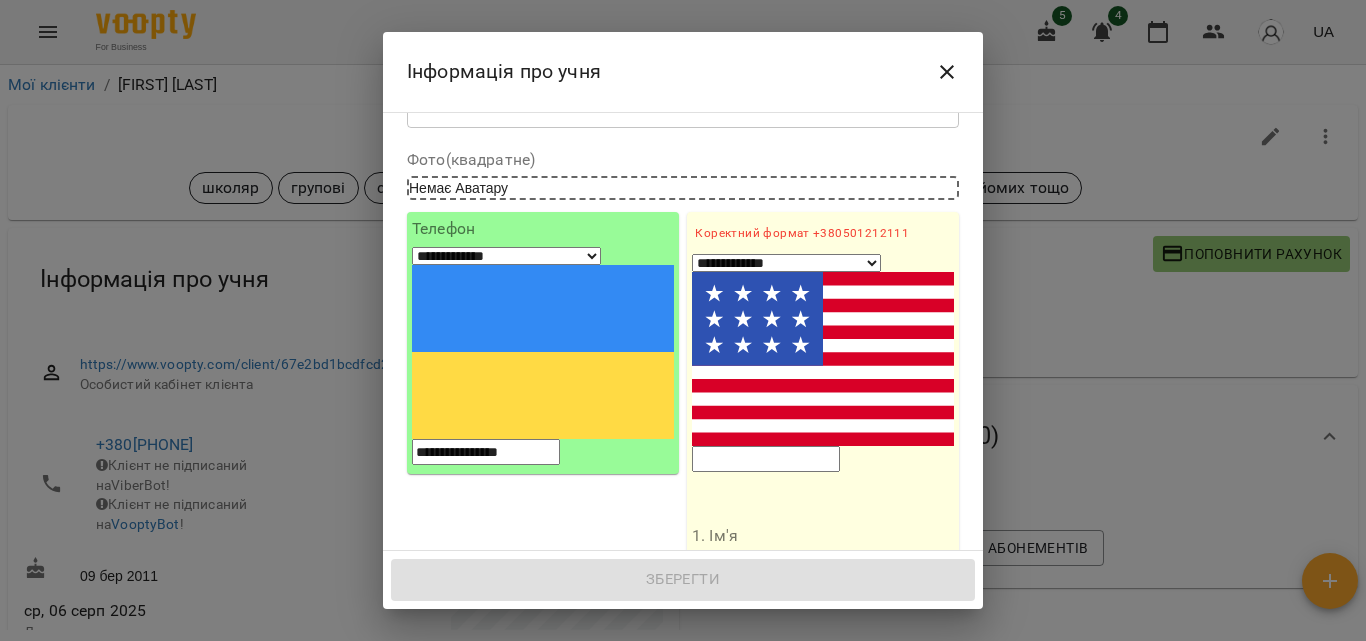 click on "**********" at bounding box center [823, 346] 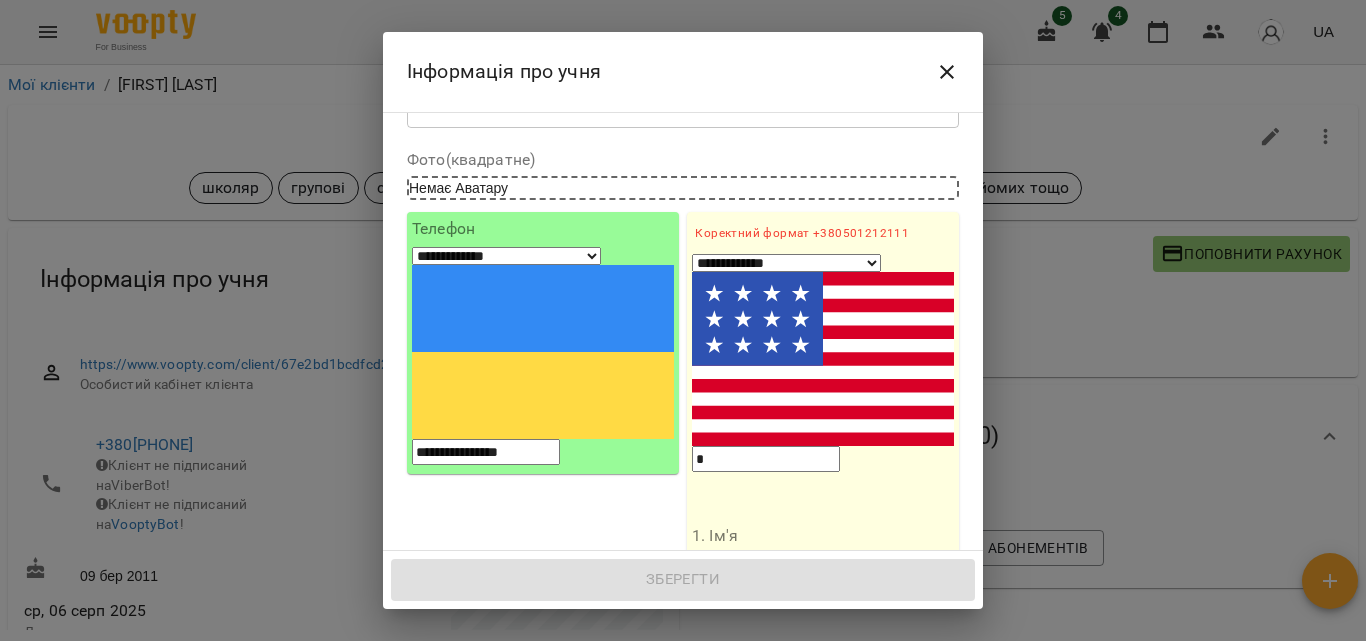 select on "**" 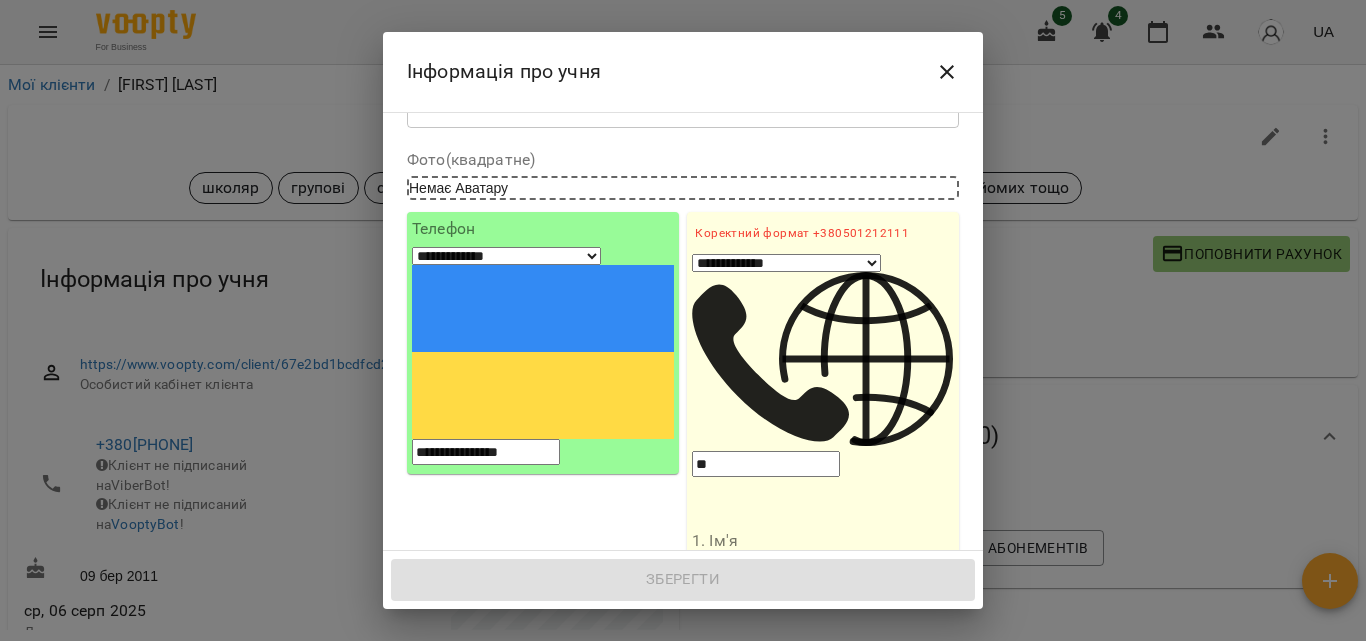 type on "***" 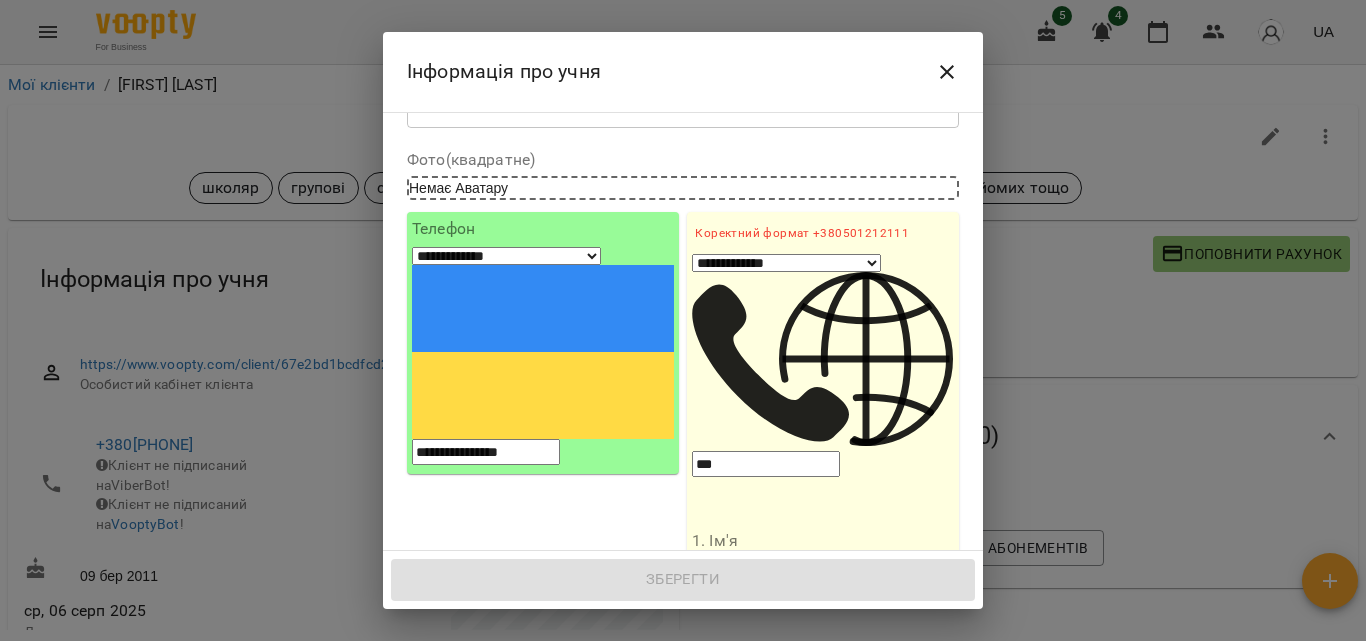 select on "**" 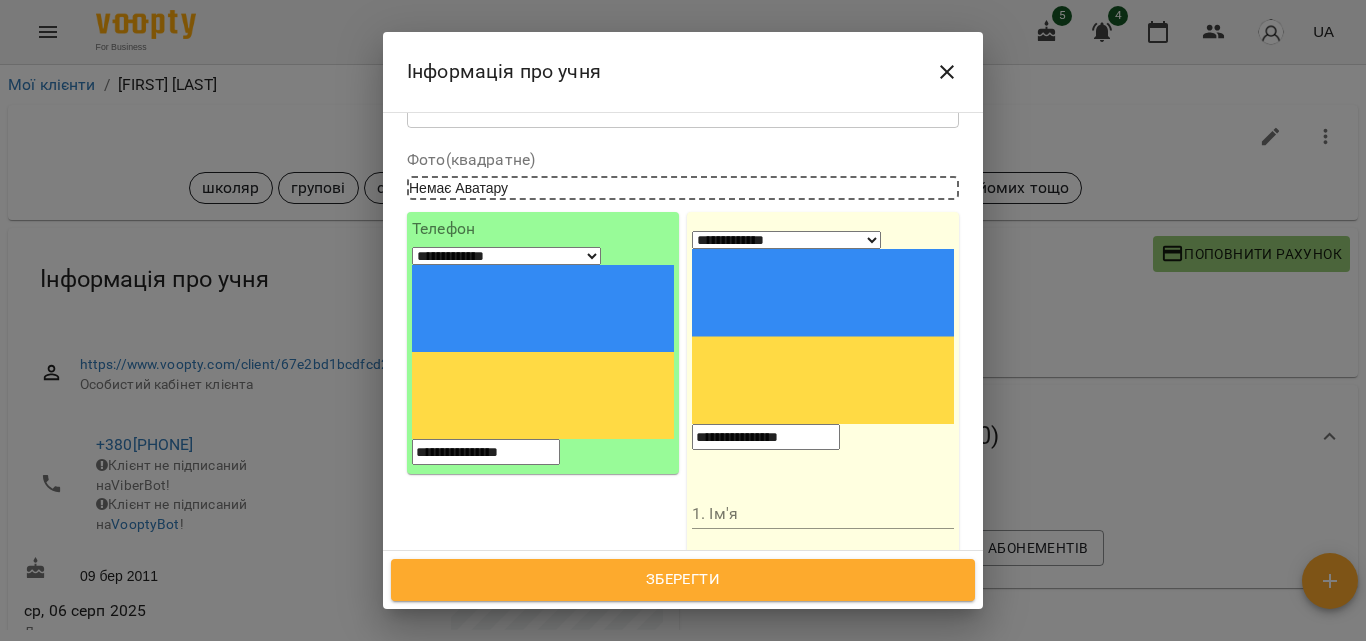 type on "**********" 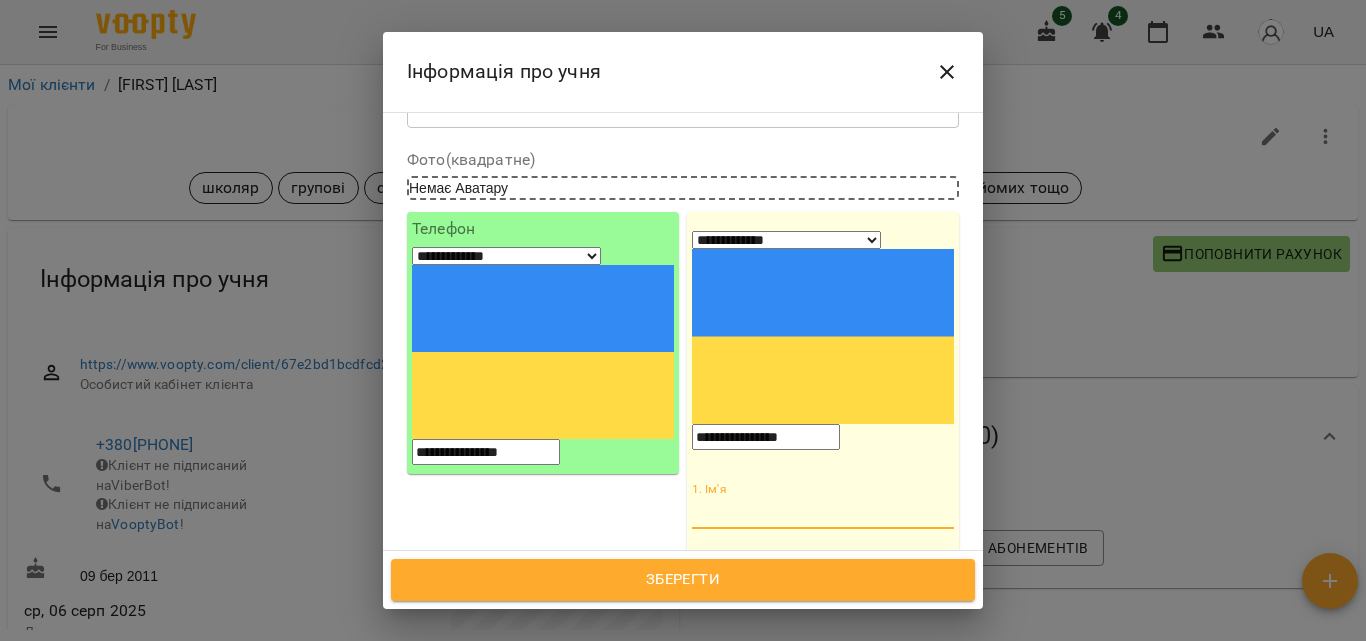 type on "*" 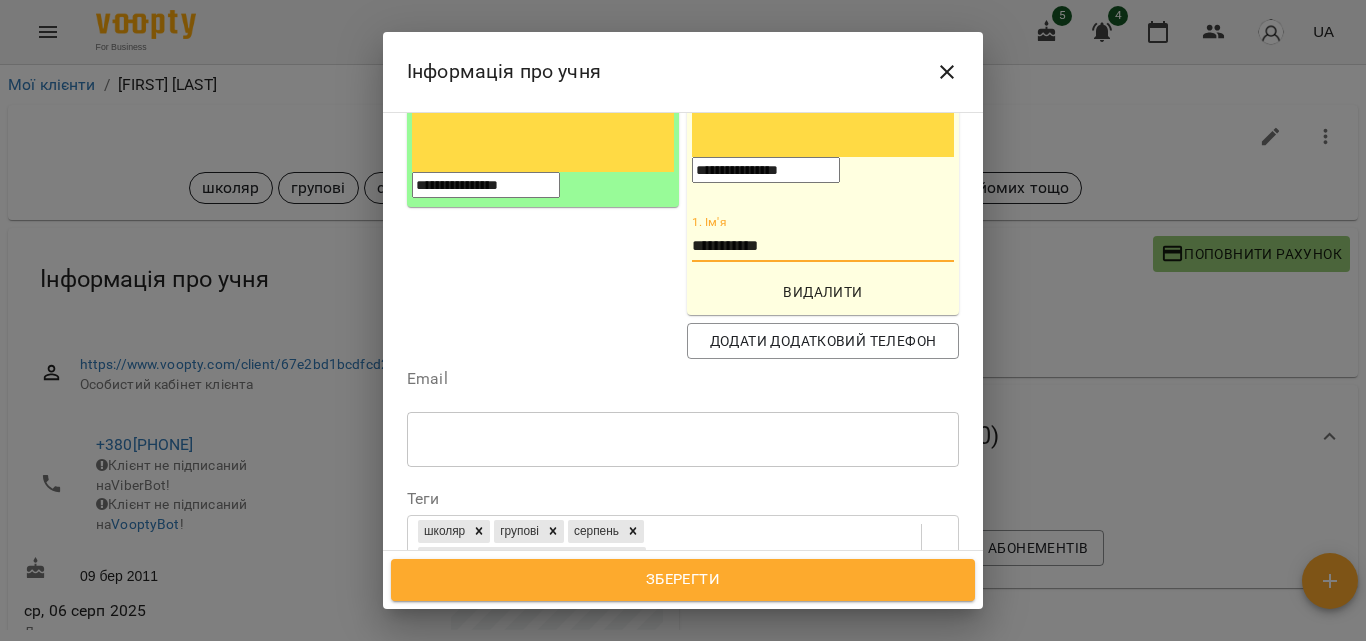 scroll, scrollTop: 400, scrollLeft: 0, axis: vertical 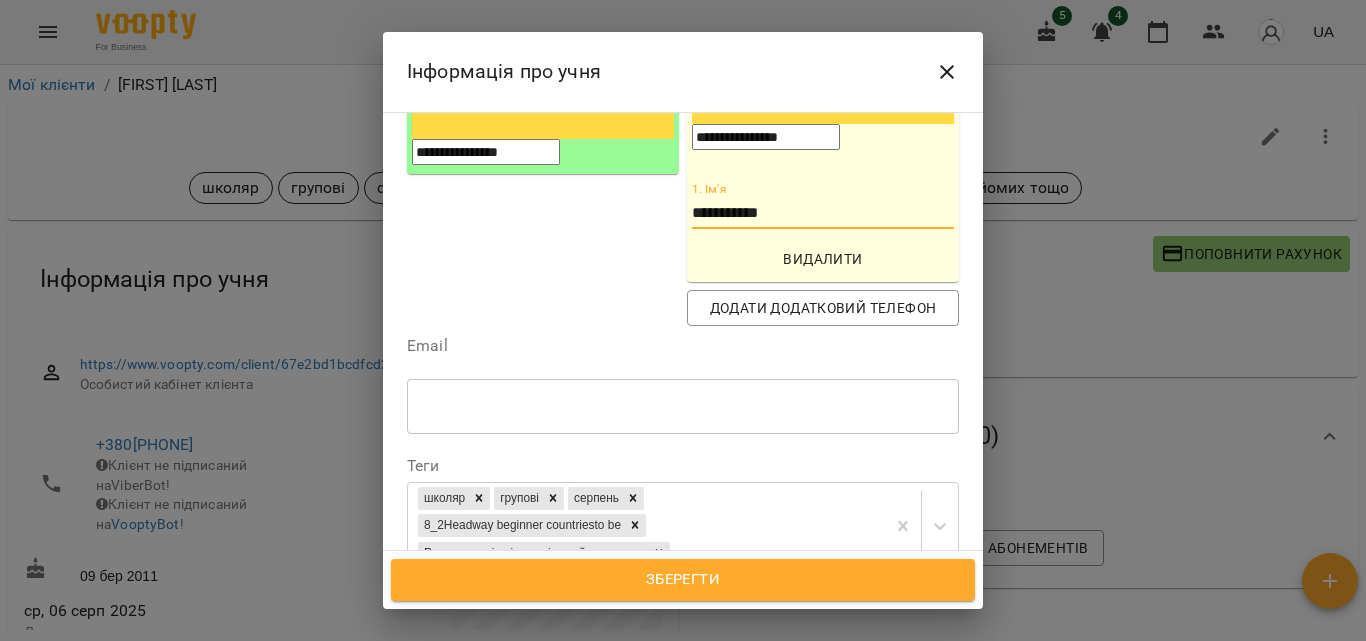 type on "**********" 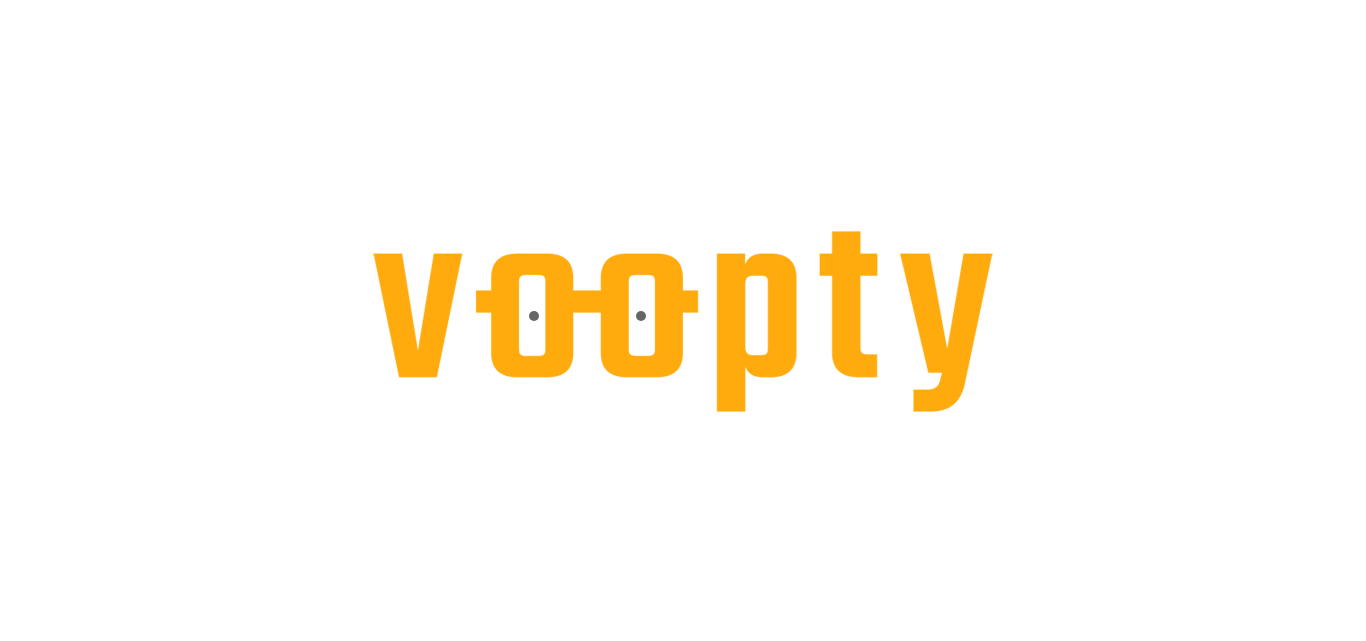scroll, scrollTop: 0, scrollLeft: 0, axis: both 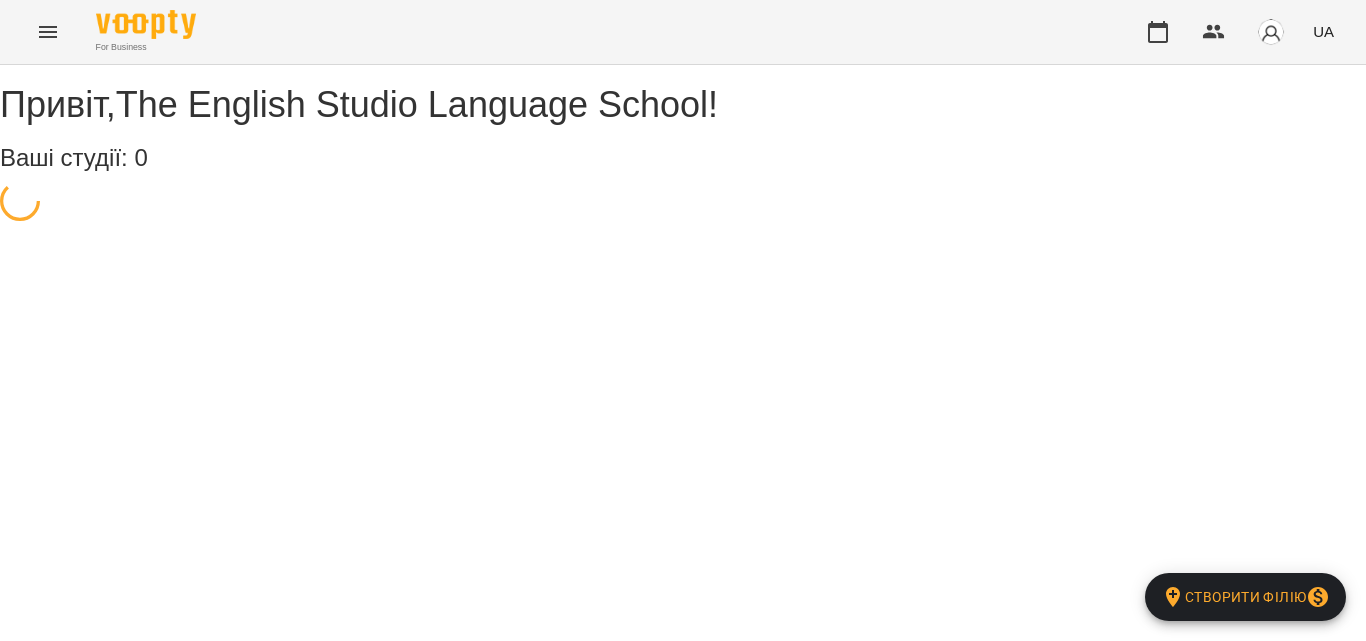 select on "**" 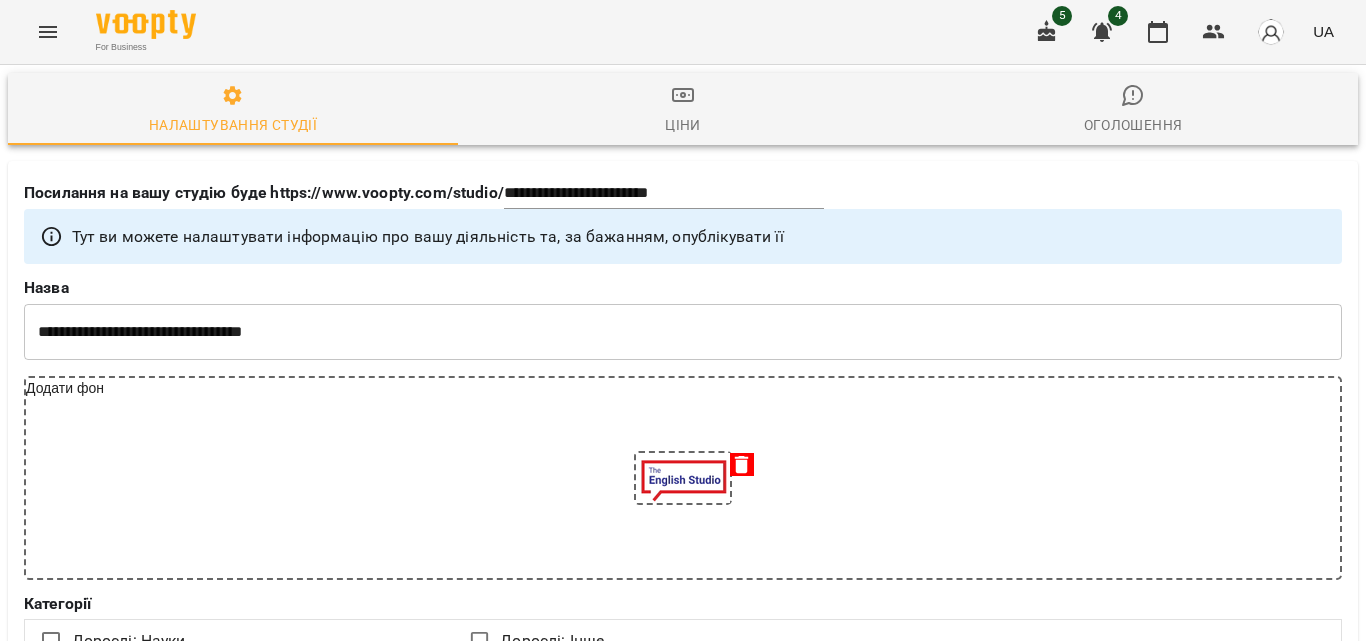 click on "For Business 5 4 UA" at bounding box center (683, 32) 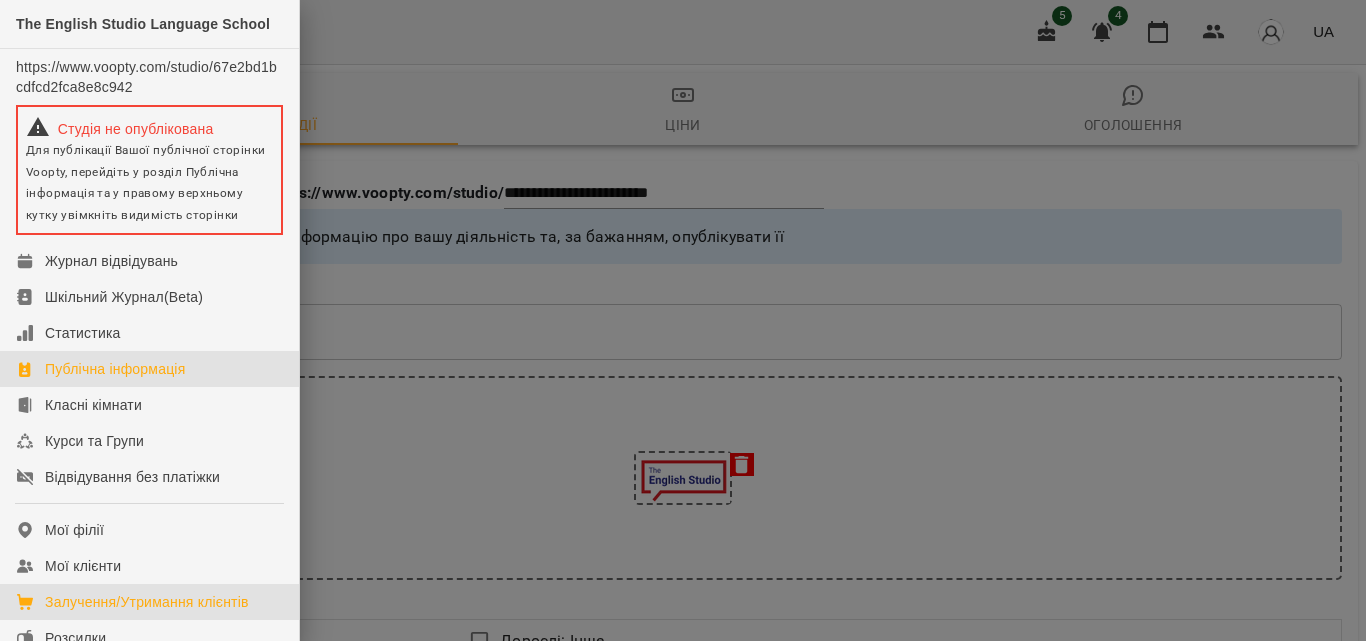 click on "Залучення/Утримання клієнтів" at bounding box center [147, 602] 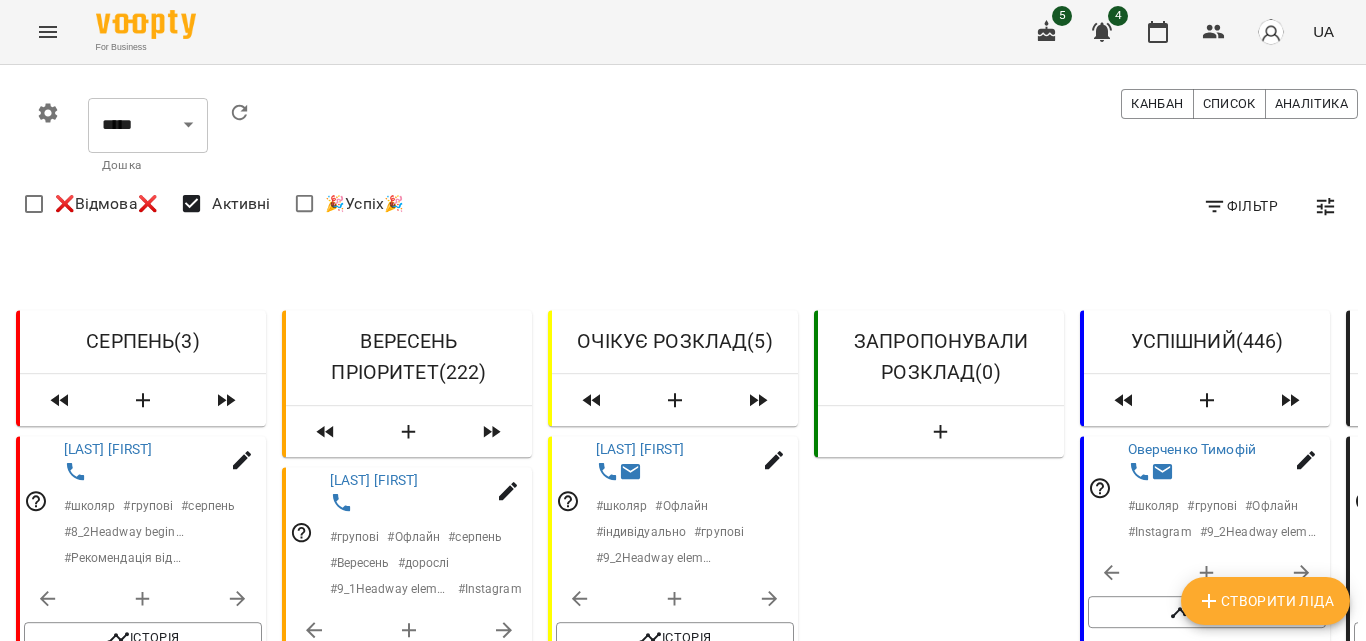 scroll, scrollTop: 200, scrollLeft: 0, axis: vertical 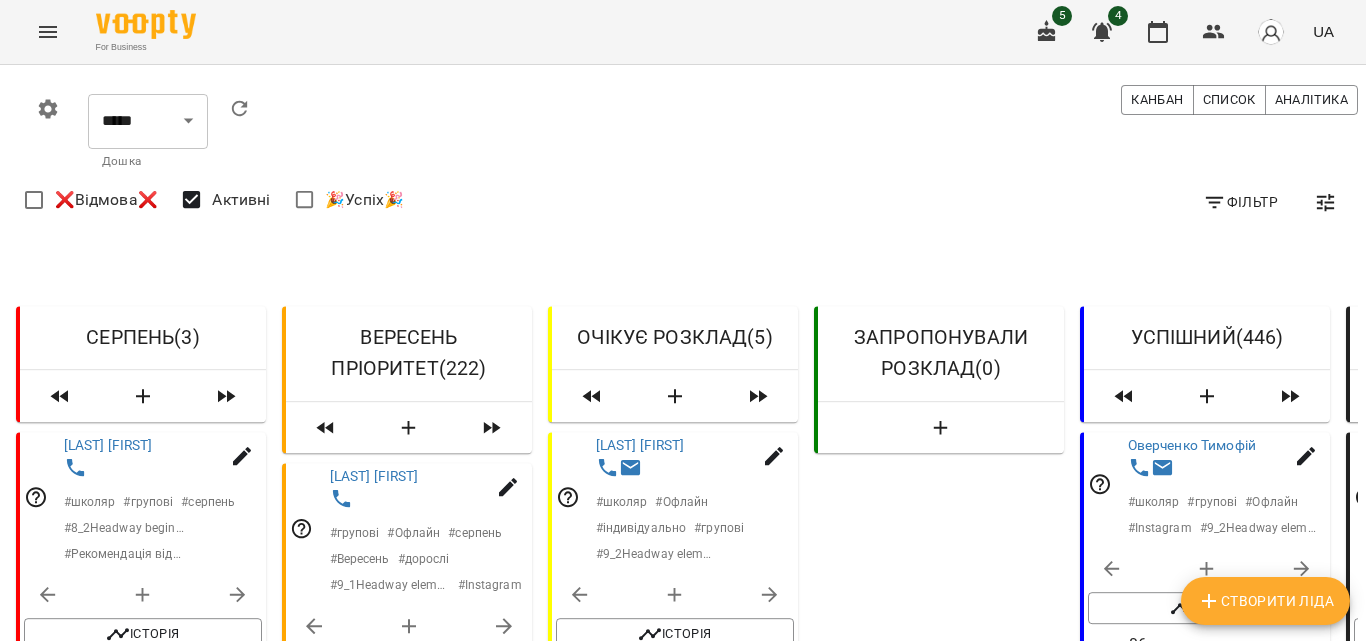 click 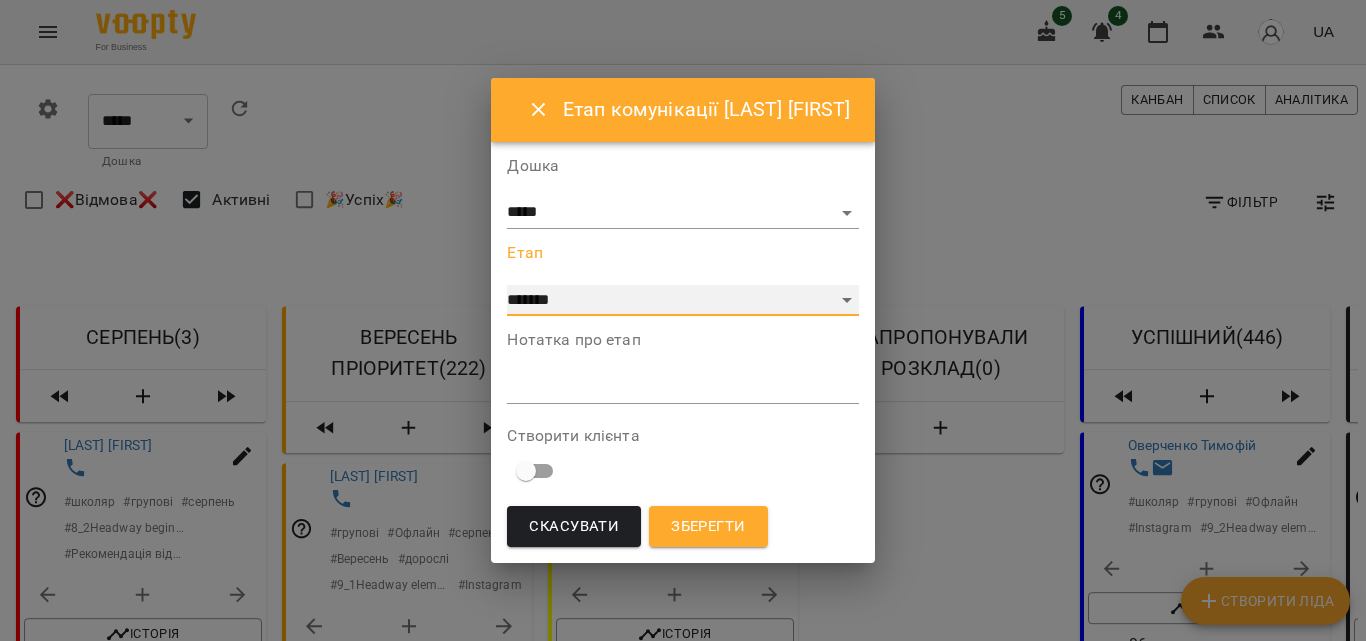 click on "**********" at bounding box center (682, 301) 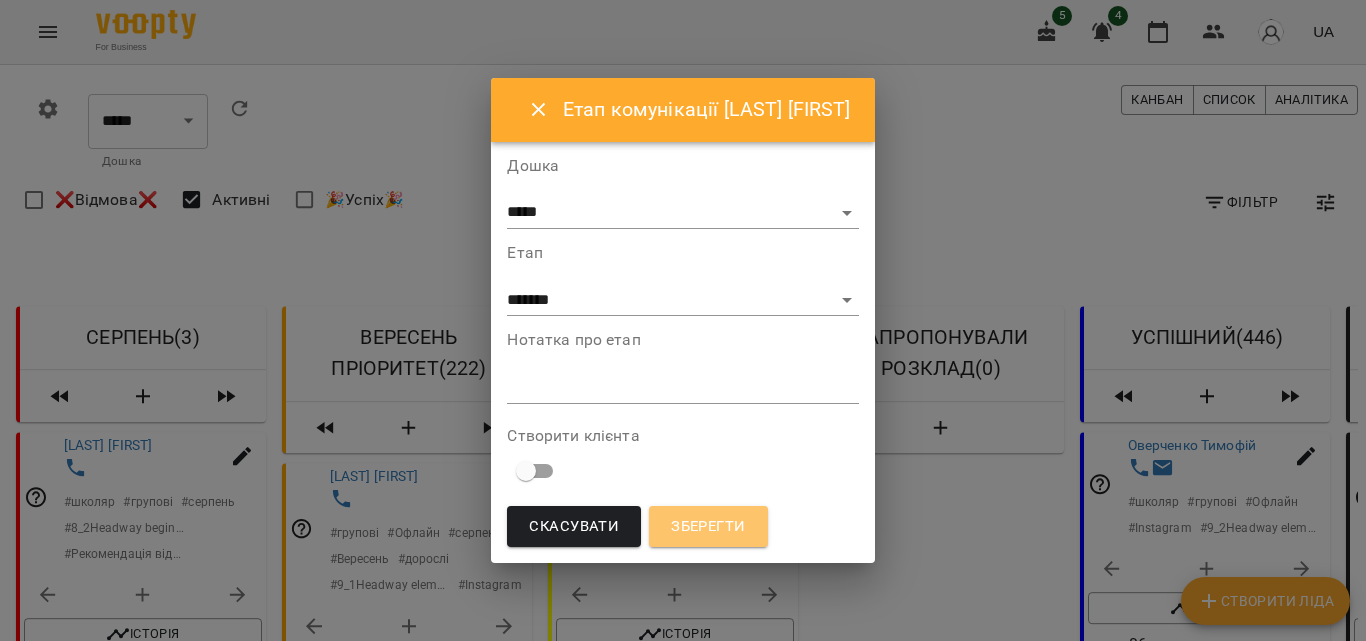 click on "Зберегти" at bounding box center [708, 527] 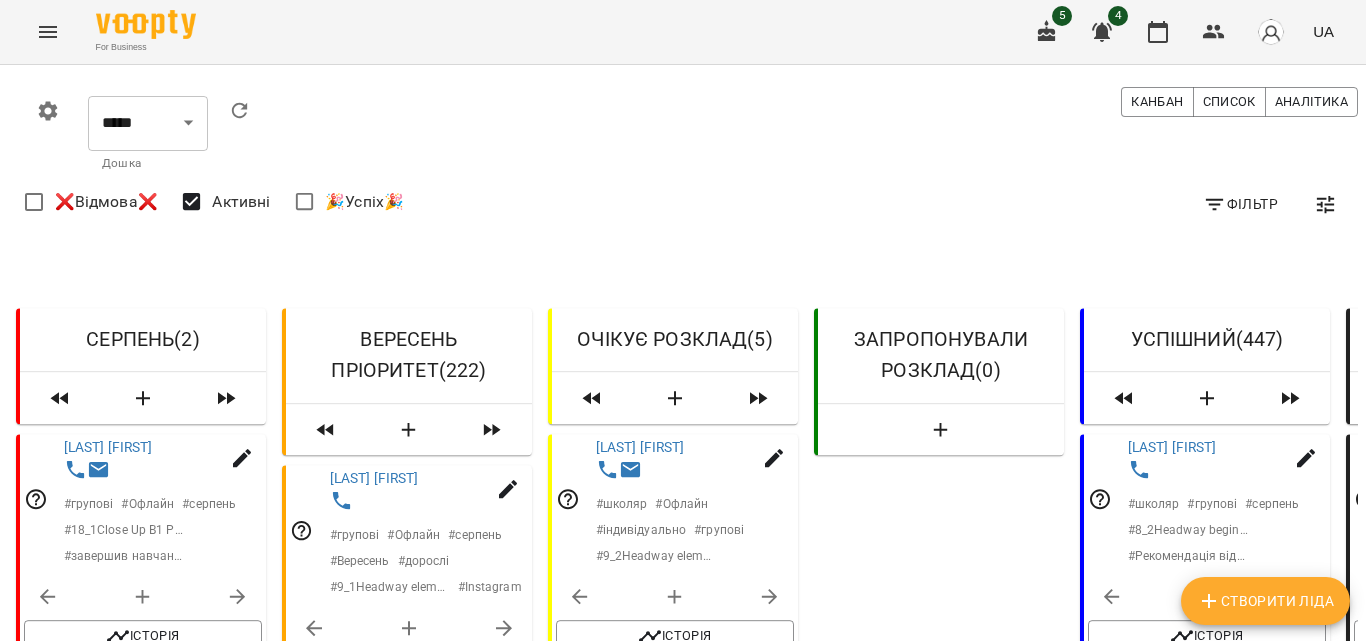 scroll, scrollTop: 0, scrollLeft: 0, axis: both 